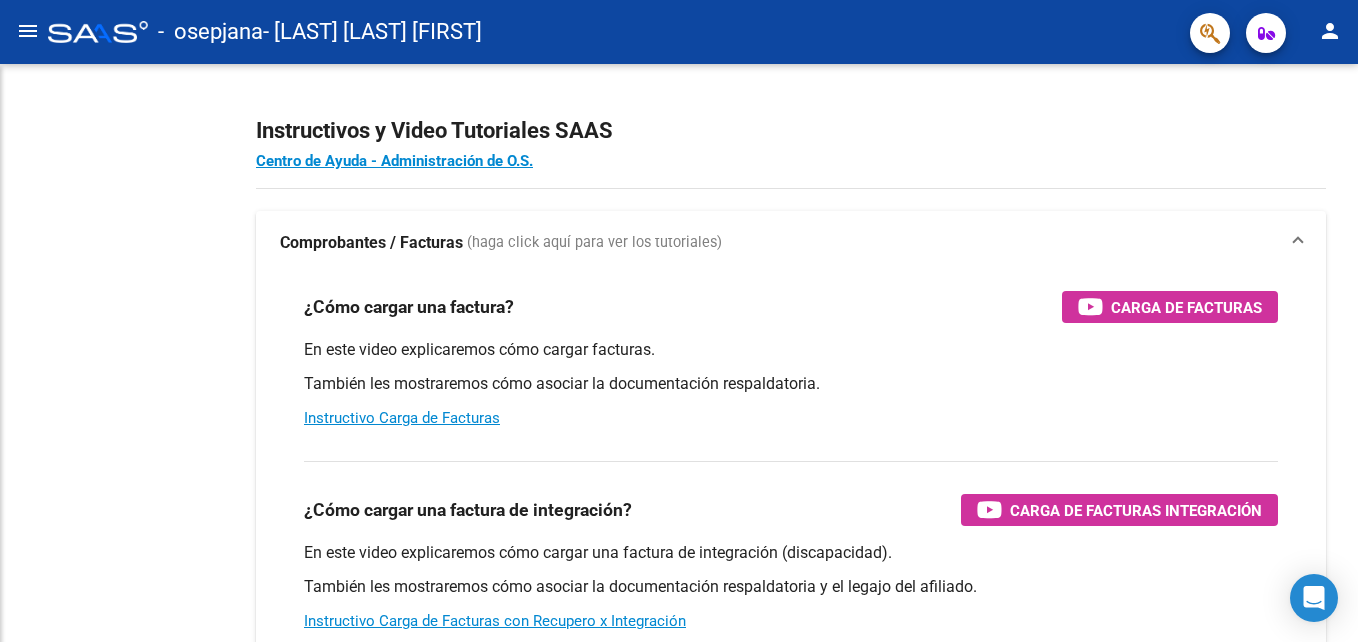 scroll, scrollTop: 0, scrollLeft: 0, axis: both 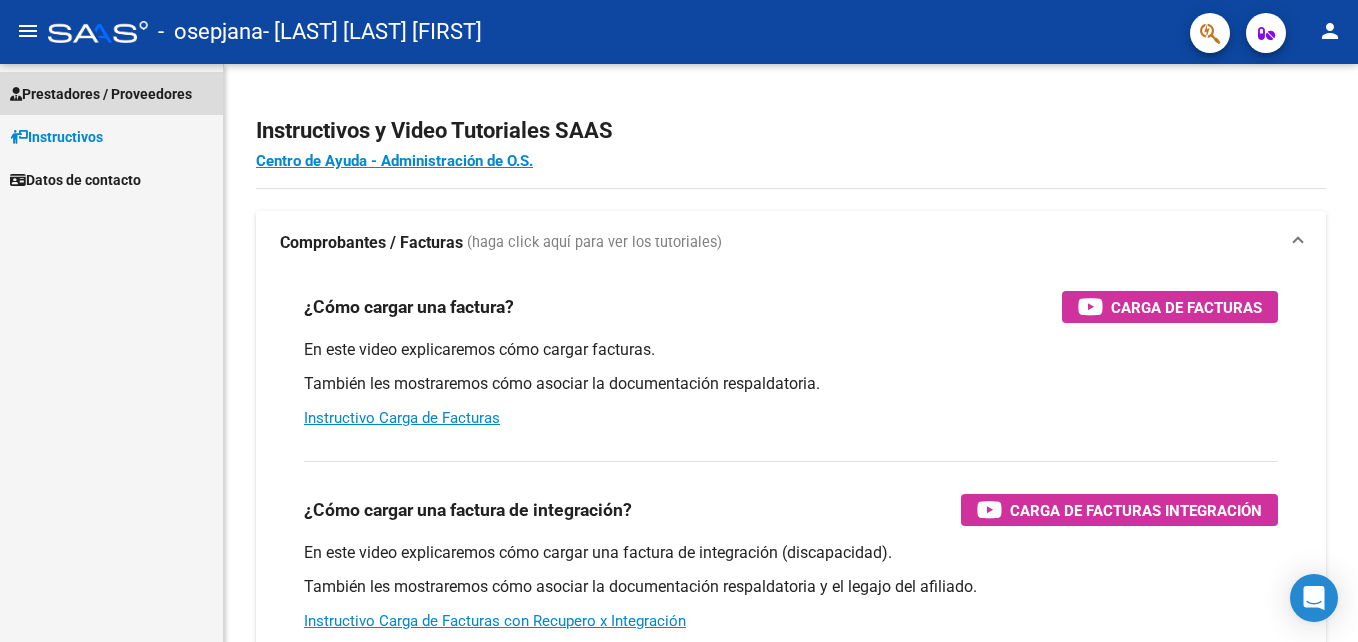 click on "Prestadores / Proveedores" at bounding box center [101, 94] 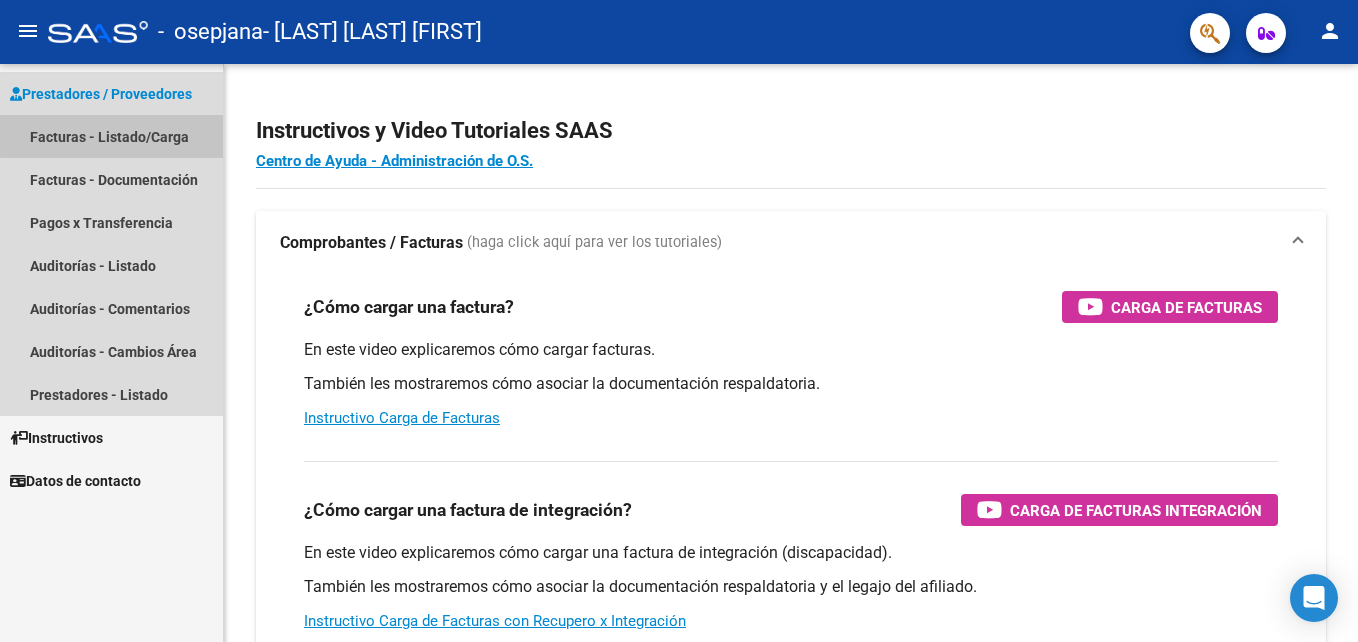 click on "Facturas - Listado/Carga" at bounding box center (111, 136) 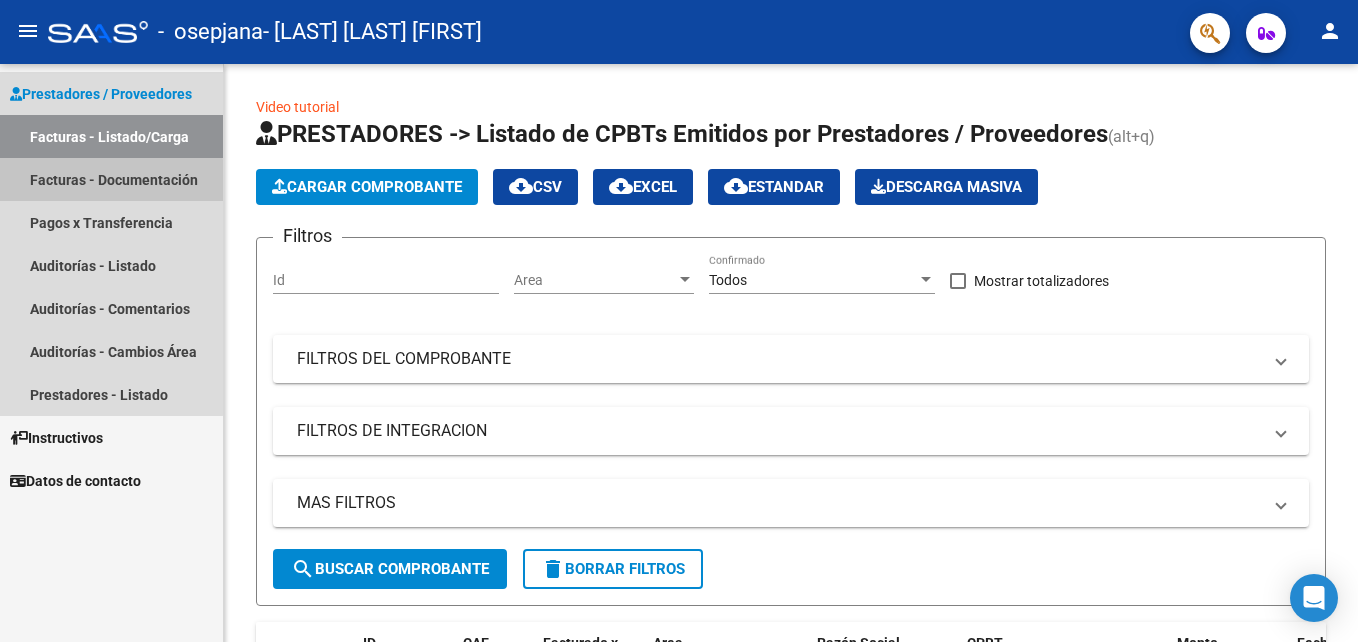 click on "Facturas - Documentación" at bounding box center [111, 179] 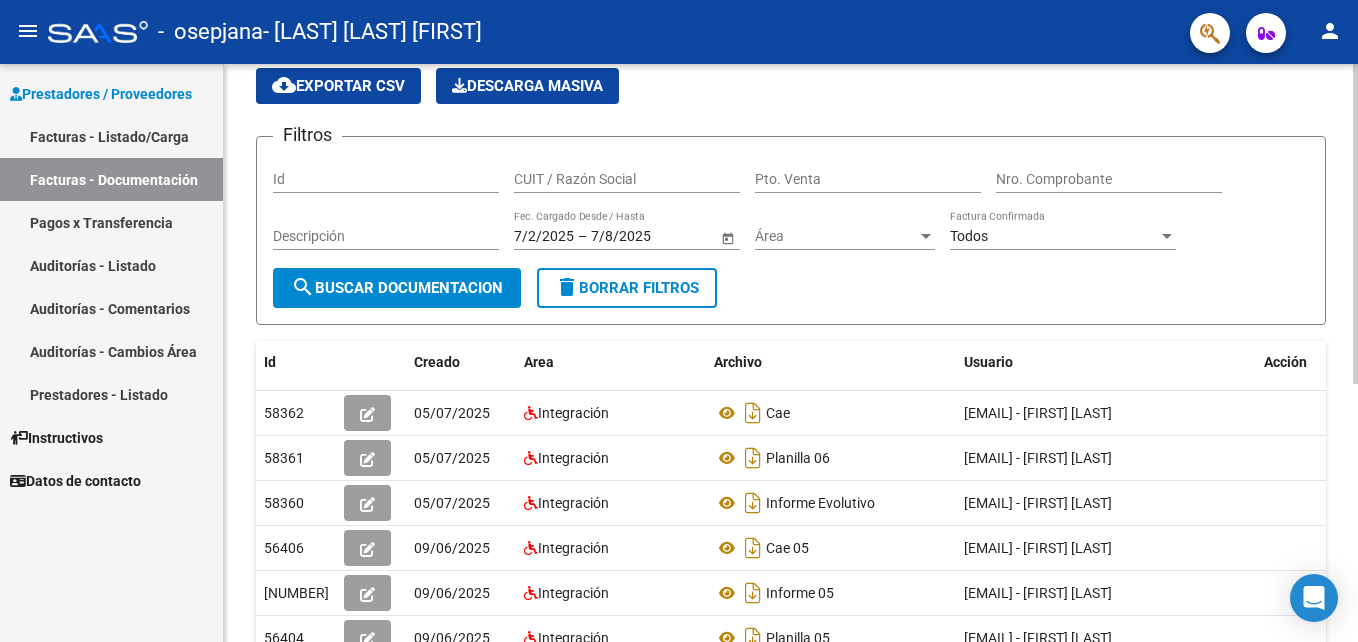 scroll, scrollTop: 78, scrollLeft: 0, axis: vertical 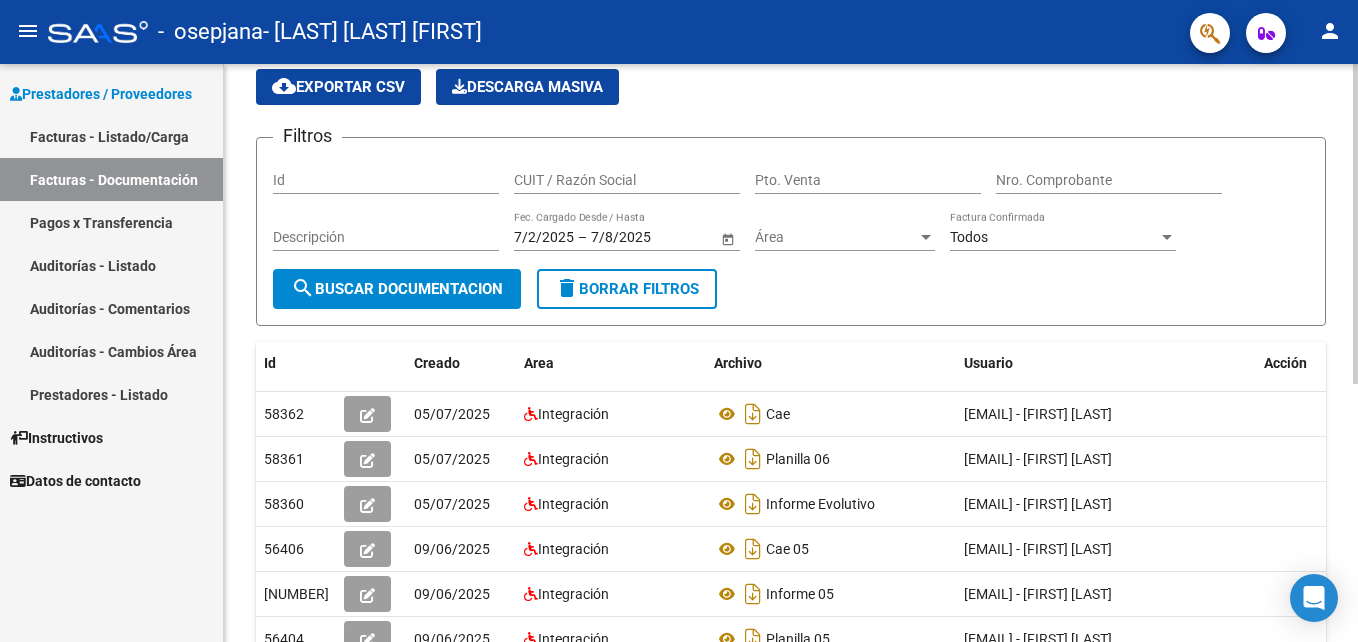 click on "menu -   osepjana   - [LAST] [LAST] [FIRST] person    Prestadores / Proveedores Facturas - Listado/Carga Facturas - Documentación Pagos x Transferencia Auditorías - Listado Auditorías - Comentarios Auditorías - Cambios Área Prestadores - Listado    Instructivos    Datos de contacto  PRESTADORES -> Comprobantes - Documentación Respaldatoria cloud_download  Exportar CSV   Descarga Masiva
Filtros Id CUIT / Razón Social Pto. Venta Nro. Comprobante Descripción [MONTH]/[DAY]/[YEAR] [MONTH]/[DAY]/[YEAR] – [MONTH]/[DAY]/[YEAR] [MONTH]/[DAY]/[YEAR] Fec. Cargado Desde / Hasta Área Área Todos Factura Confirmada search  Buscar Documentacion  delete  Borrar Filtros  Id Creado Area Archivo Usuario Acción [NUMBER]
05/[MONTH]/[YEAR] Integración Cae  [EMAIL] - [FIRST] [LAST]  [NUMBER]
05/[MONTH]/[YEAR] Integración Planilla 06  [EMAIL] - [FIRST] [LAST]  [NUMBER]
05/[MONTH]/[YEAR] Integración Informe Evolutivo  [EMAIL] - [FIRST] [LAST]  [NUMBER]
09/[MONTH]/[YEAR] Integración Cae 05 [NUMBER]" at bounding box center (679, 321) 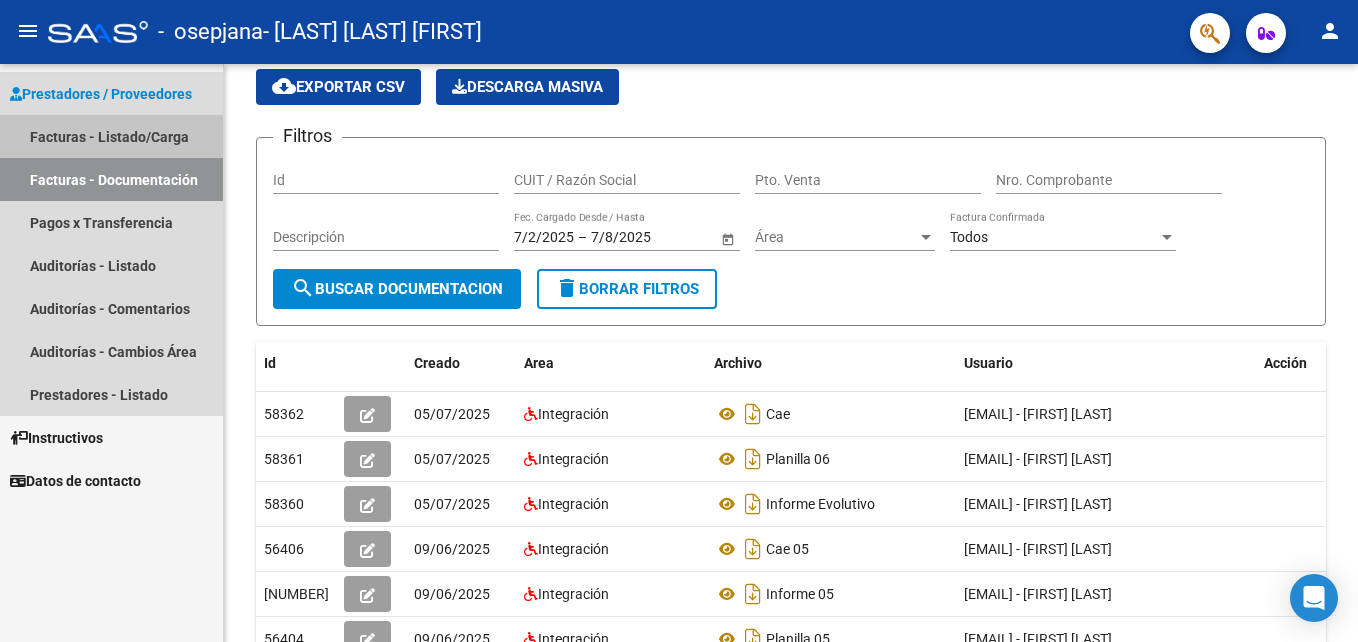 click on "Facturas - Listado/Carga" at bounding box center (111, 136) 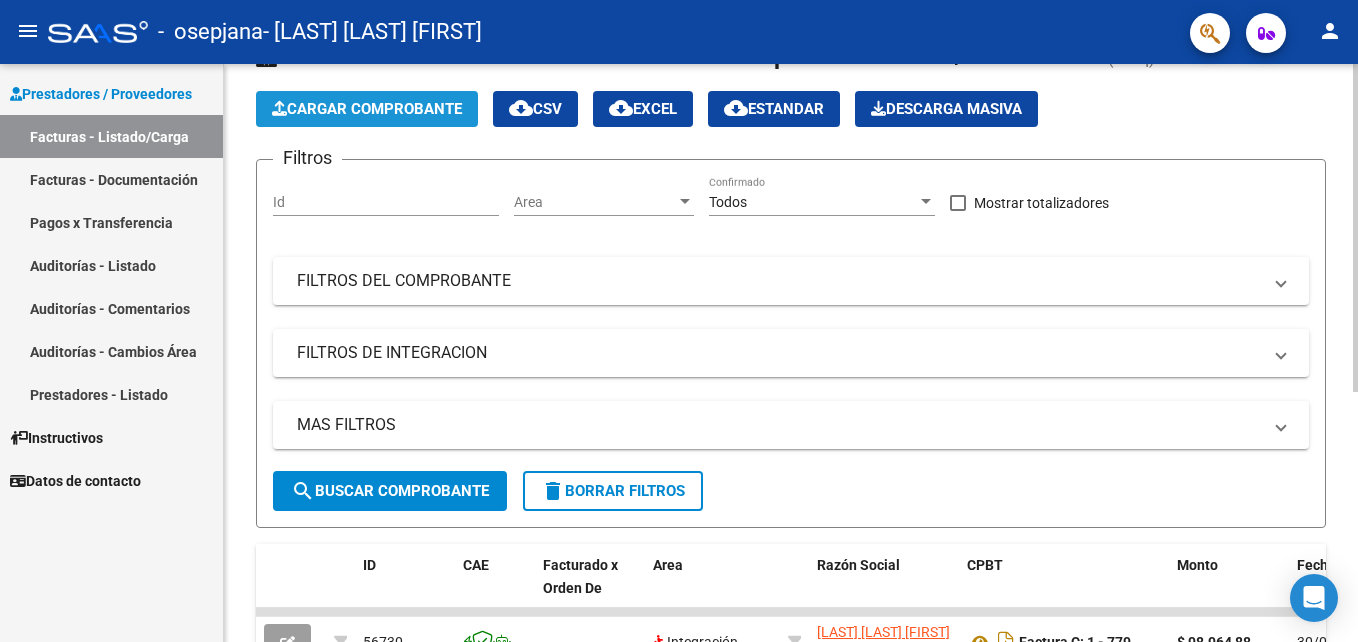 click on "Cargar Comprobante" 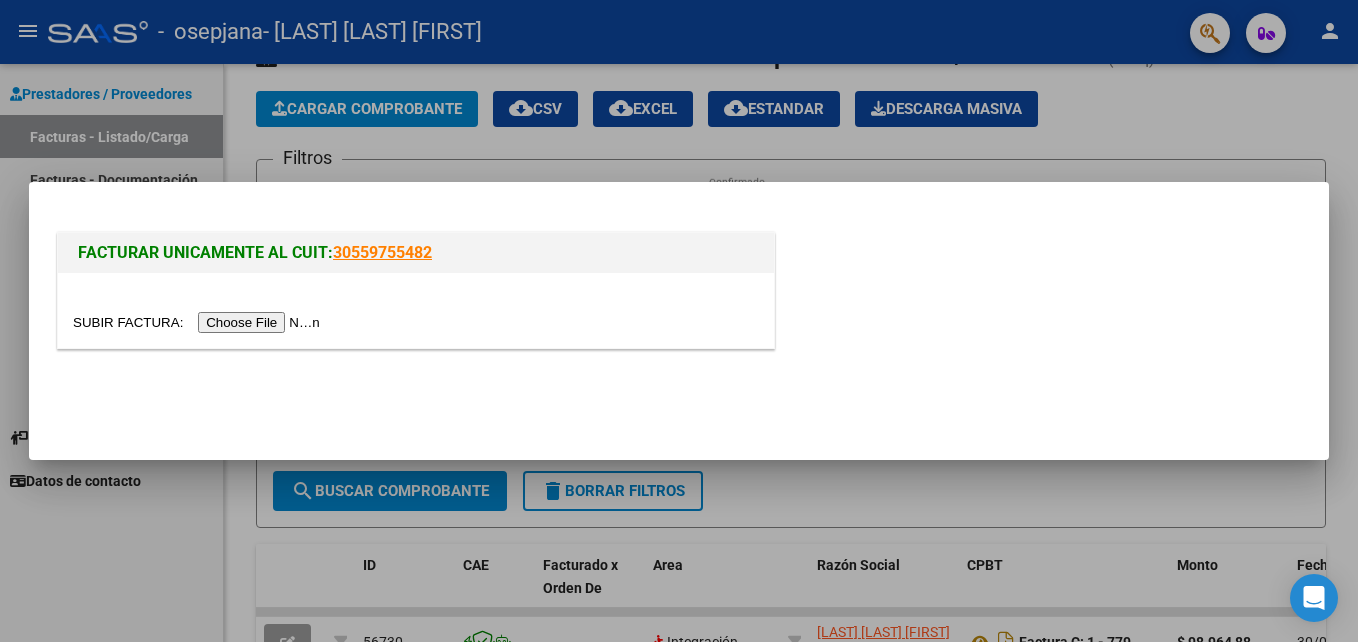 click at bounding box center [199, 322] 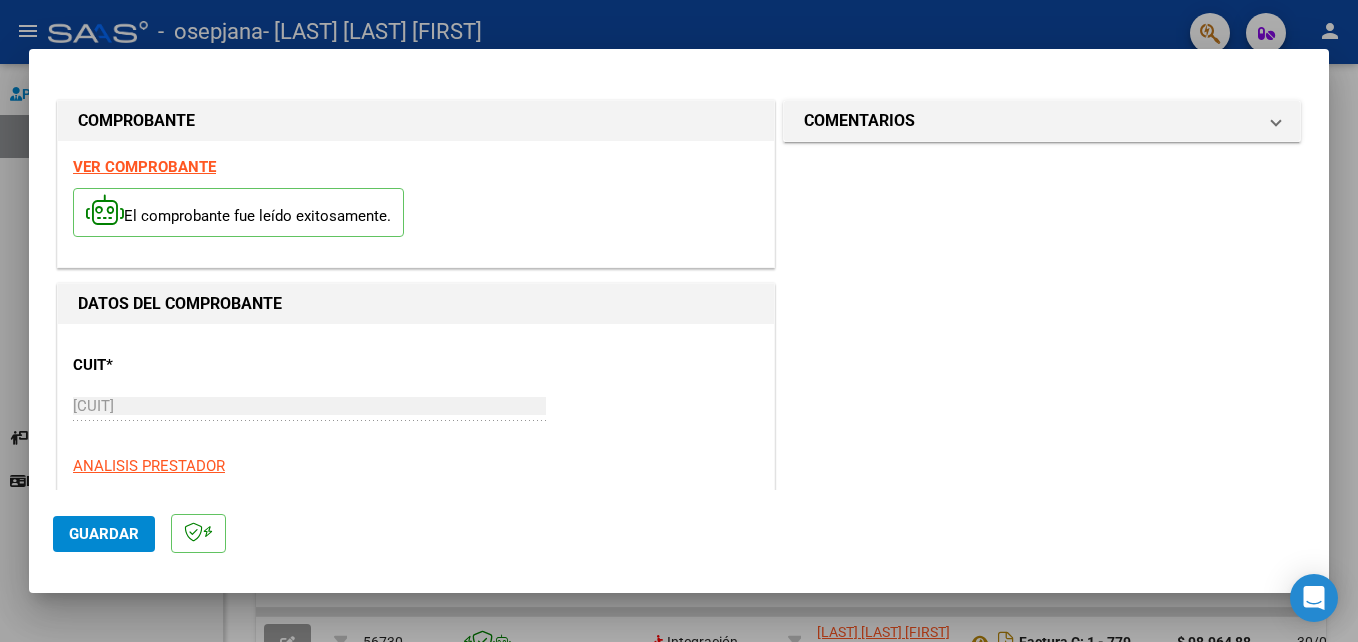 click on "Guardar" 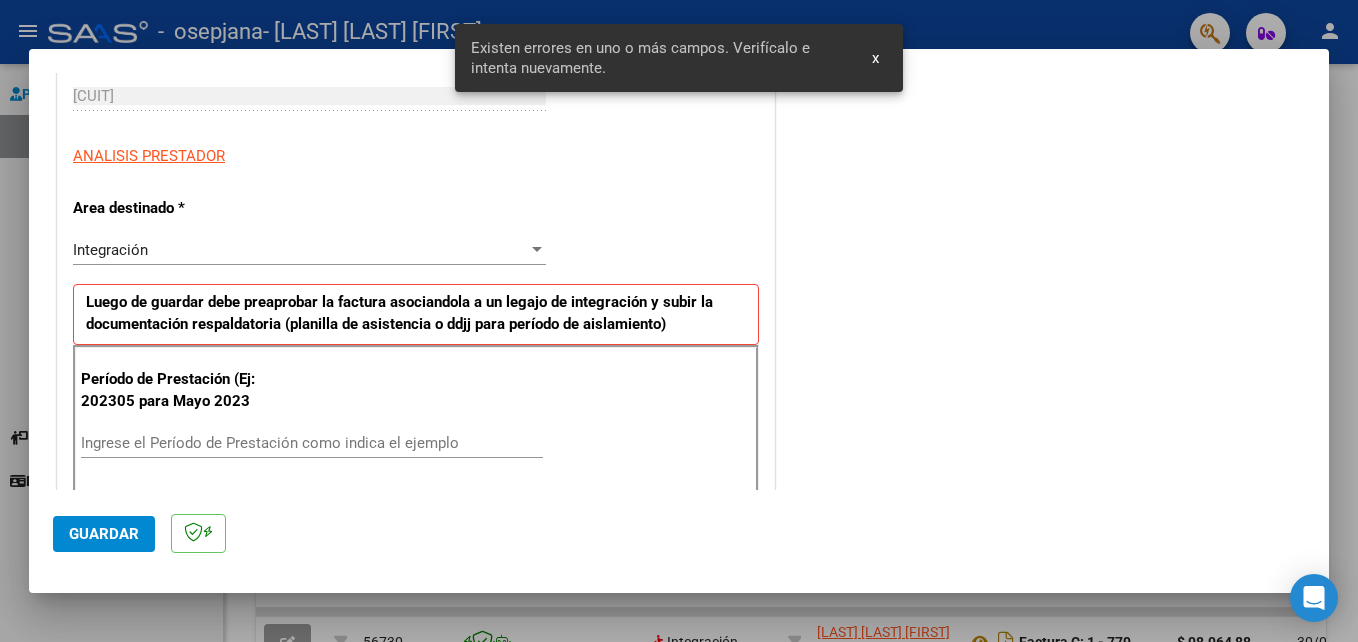 scroll, scrollTop: 450, scrollLeft: 0, axis: vertical 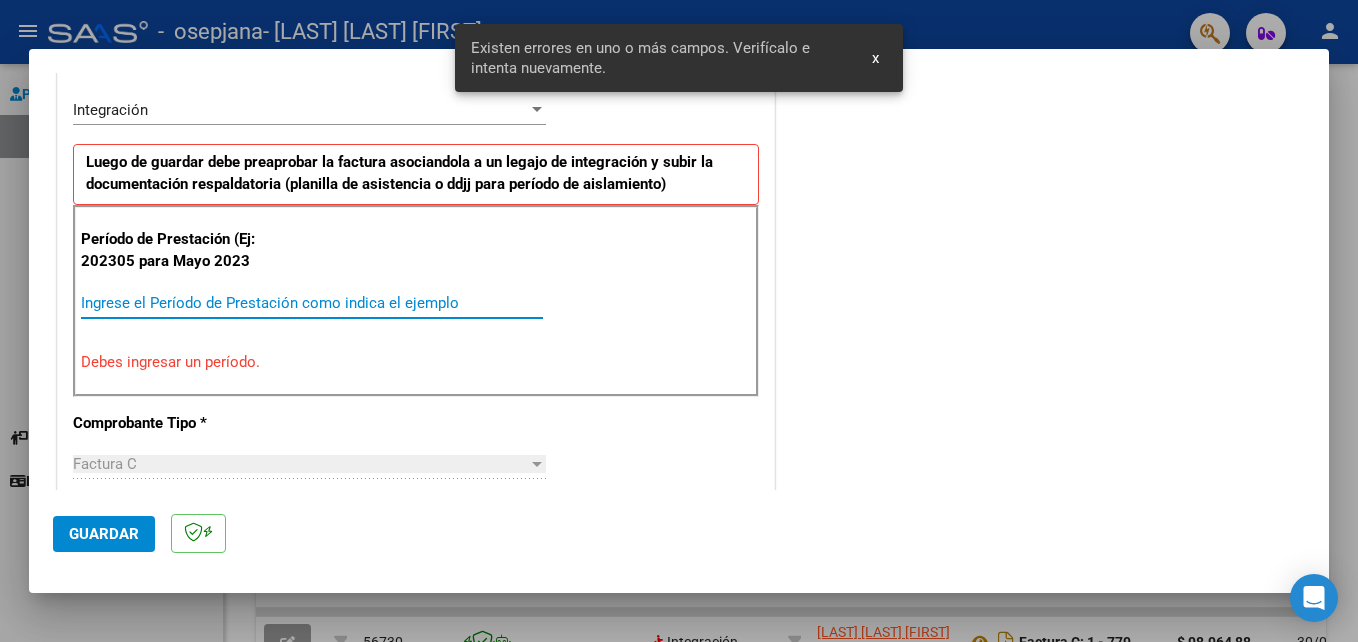 click on "Ingrese el Período de Prestación como indica el ejemplo" at bounding box center [312, 303] 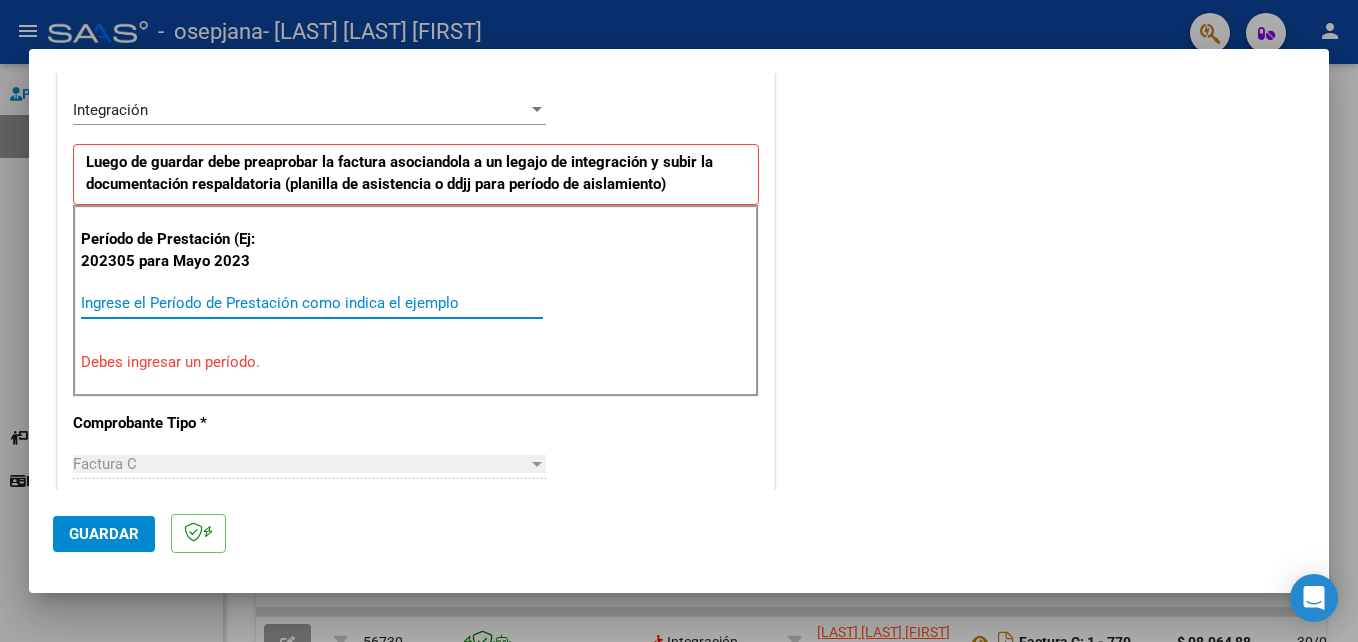 click on "Ingrese el Período de Prestación como indica el ejemplo" at bounding box center [312, 303] 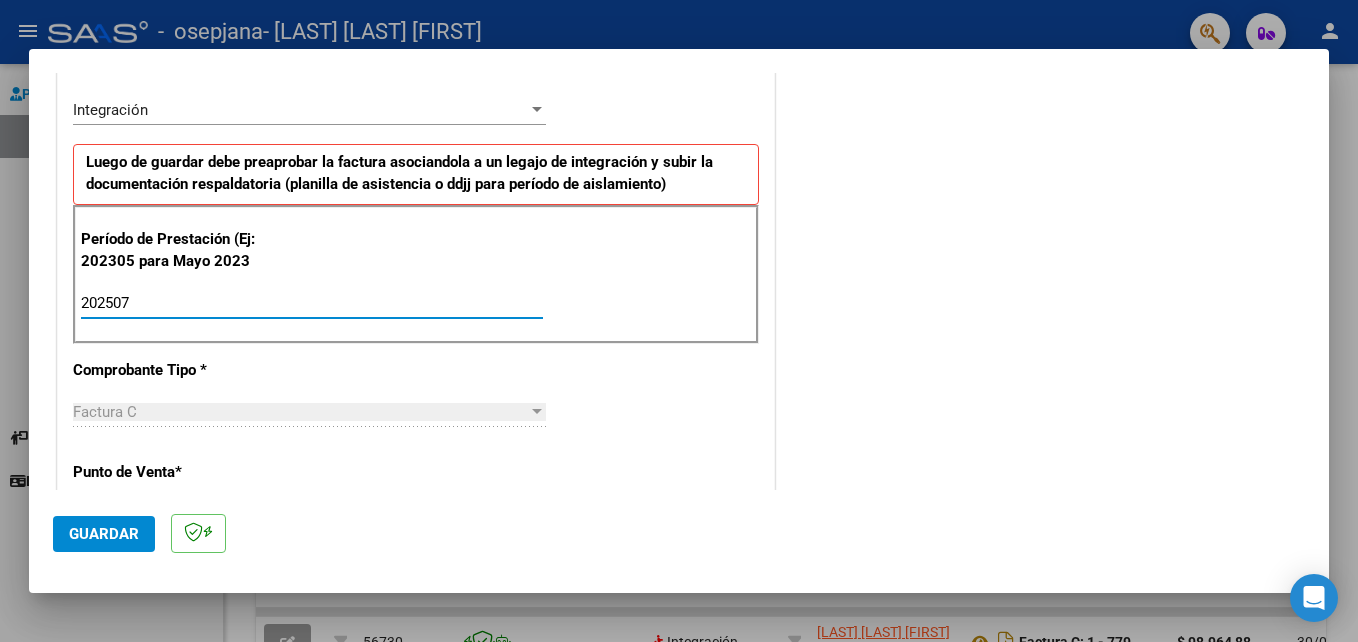 type on "202507" 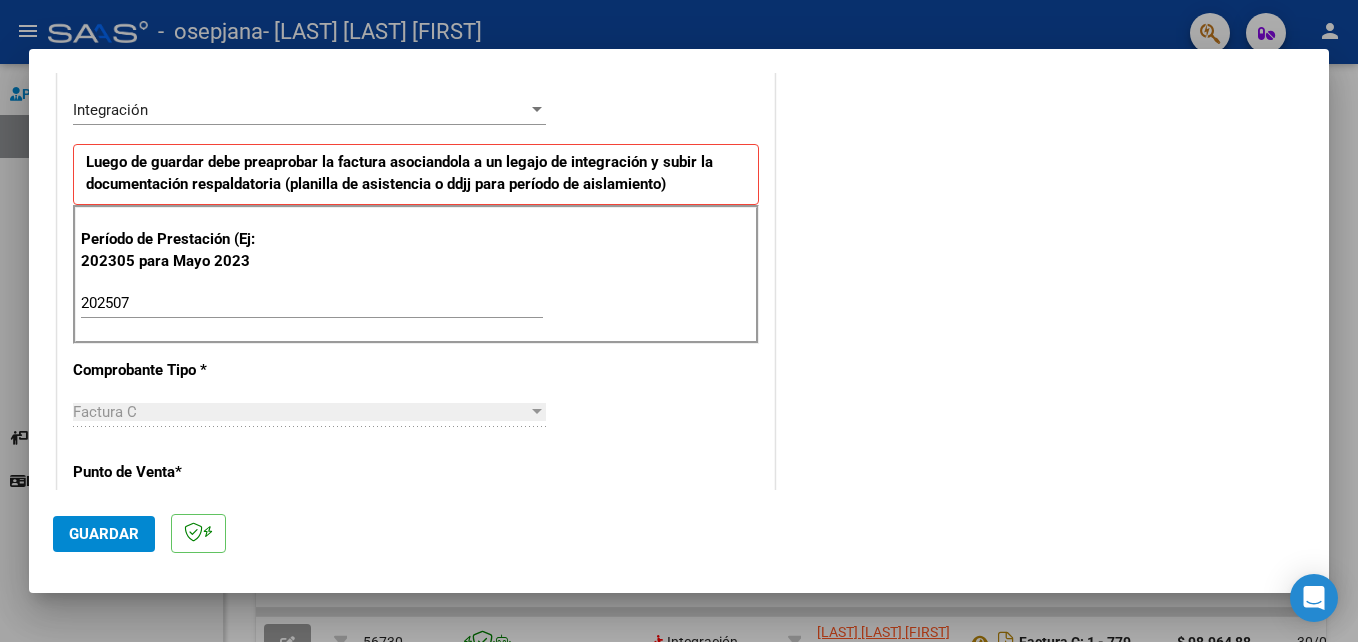 click on "CUIT  *   [CUIT] Ingresar CUIT  ANALISIS PRESTADOR  Area destinado * Integración Seleccionar Area Luego de guardar debe preaprobar la factura asociandola a un legajo de integración y subir la documentación respaldatoria (planilla de asistencia o ddjj para período de aislamiento)  Período de Prestación (Ej: 202305 para Mayo 2023    [YEAR][MONTH] Ingrese el Período de Prestación como indica el ejemplo   Comprobante Tipo * Factura C Seleccionar Tipo Punto de Venta  *   [NUMBER] Ingresar el Nro.  Número  *   [NUMBER] Ingresar el Nro.  Monto  *   $ 98.964,88 Ingresar el monto  Fecha del Cpbt.  *   [YEAR]-[MONTH]-[DAY] Ingresar la fecha  CAE / CAEA (no ingrese CAI)    [CAE] Ingresar el CAE o CAEA (no ingrese CAI)  Fecha de Vencimiento    Ingresar la fecha  Ref. Externa    Ingresar la ref.  N° Liquidación    Ingresar el N° Liquidación" at bounding box center [416, 607] 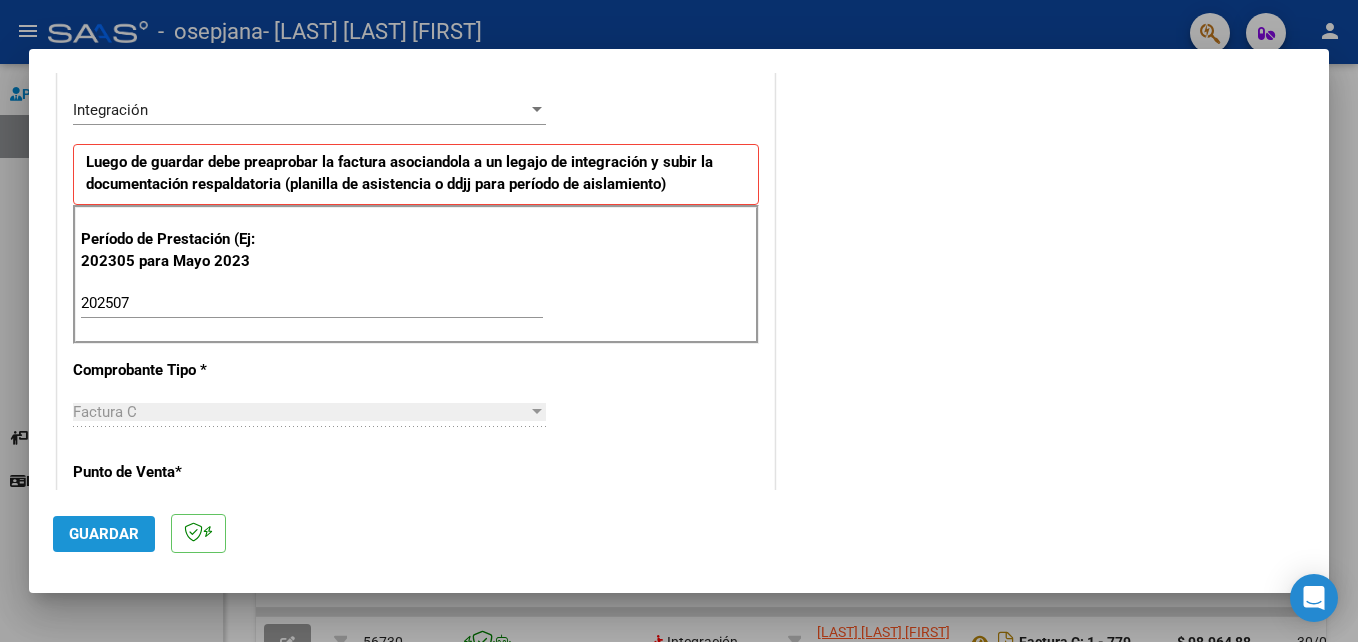 click on "Guardar" 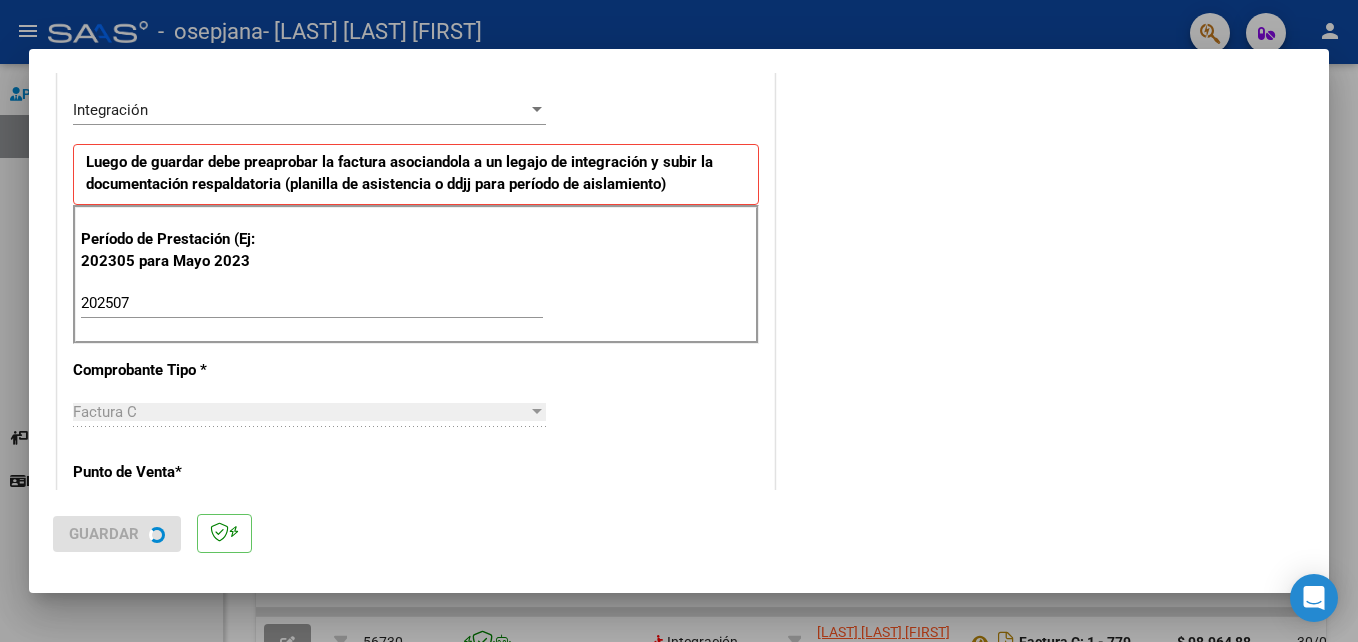 scroll, scrollTop: 0, scrollLeft: 0, axis: both 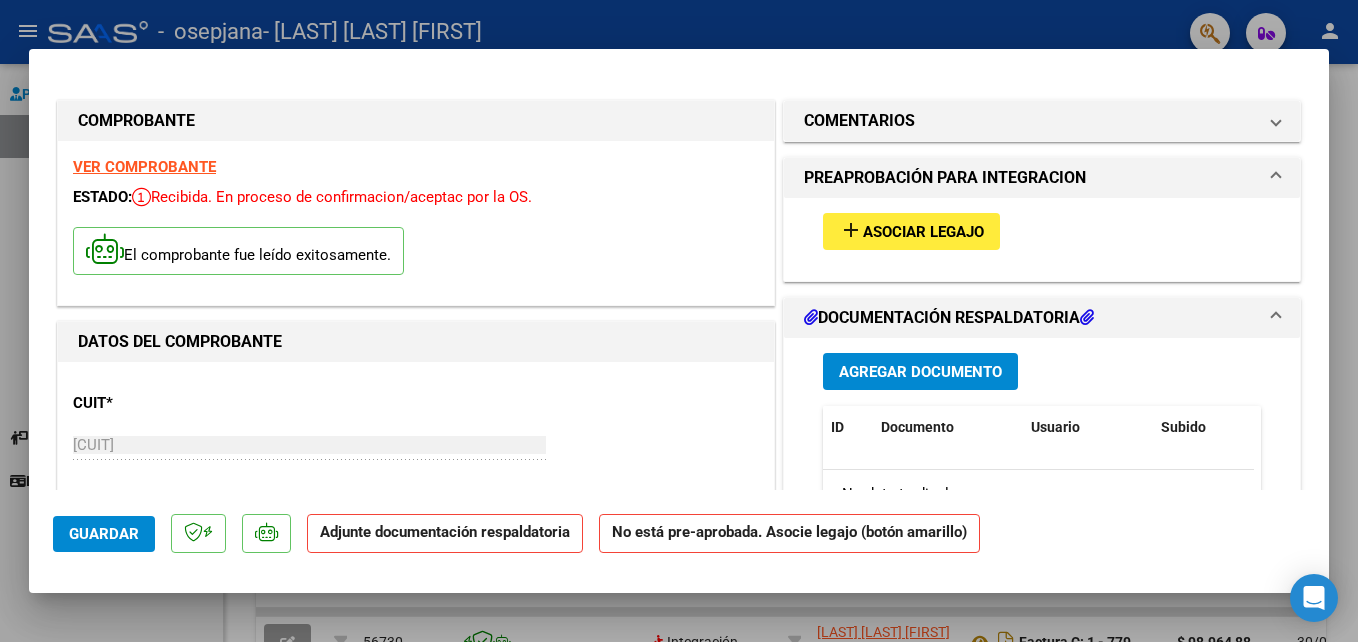click on "Agregar Documento" at bounding box center (920, 372) 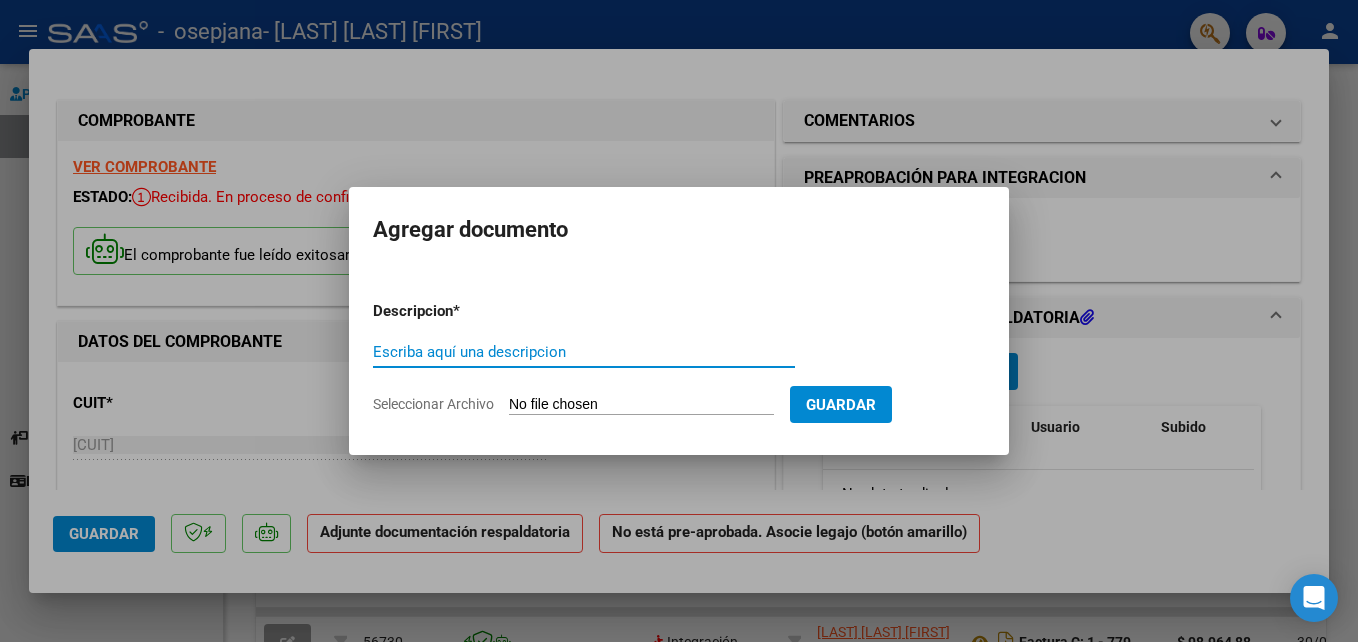 click on "Escriba aquí una descripcion" at bounding box center [584, 352] 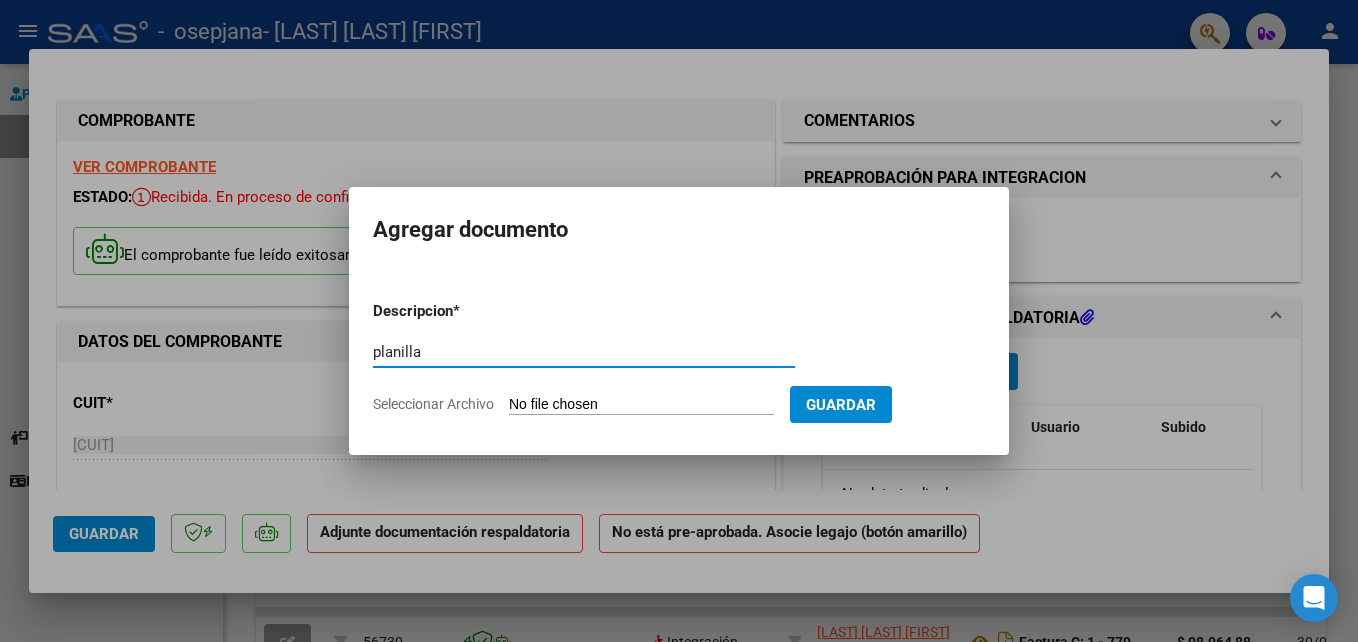 type on "planilla" 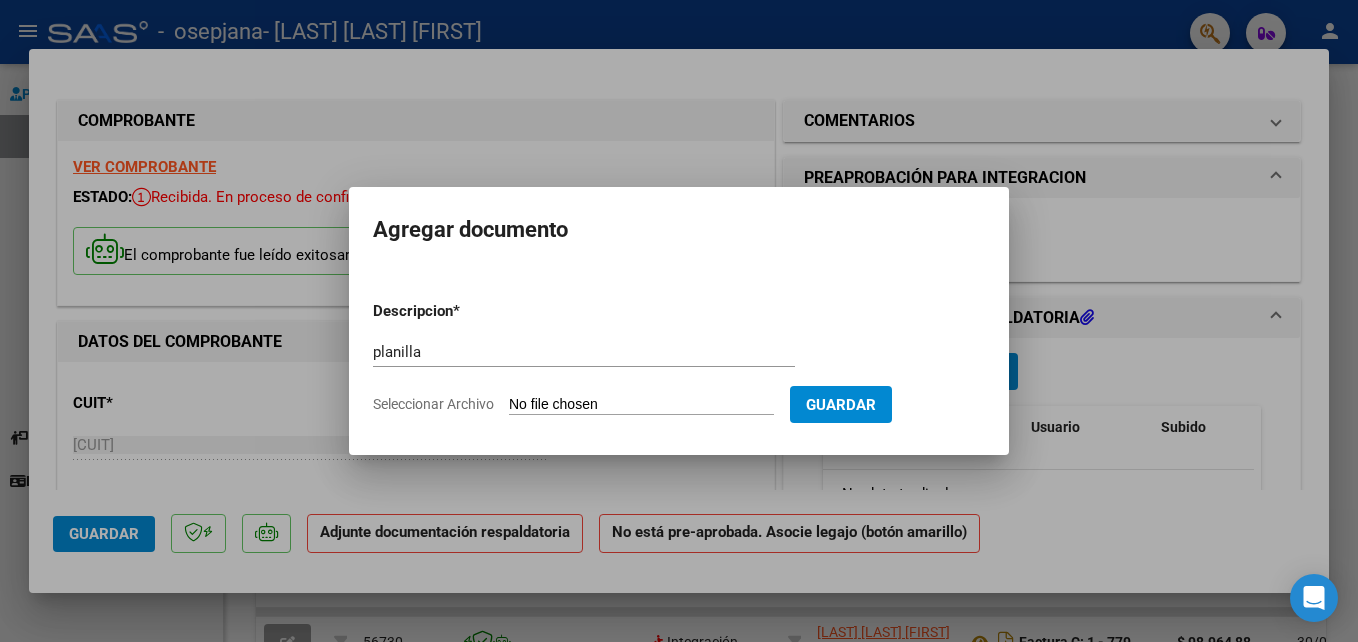 click on "Seleccionar Archivo" 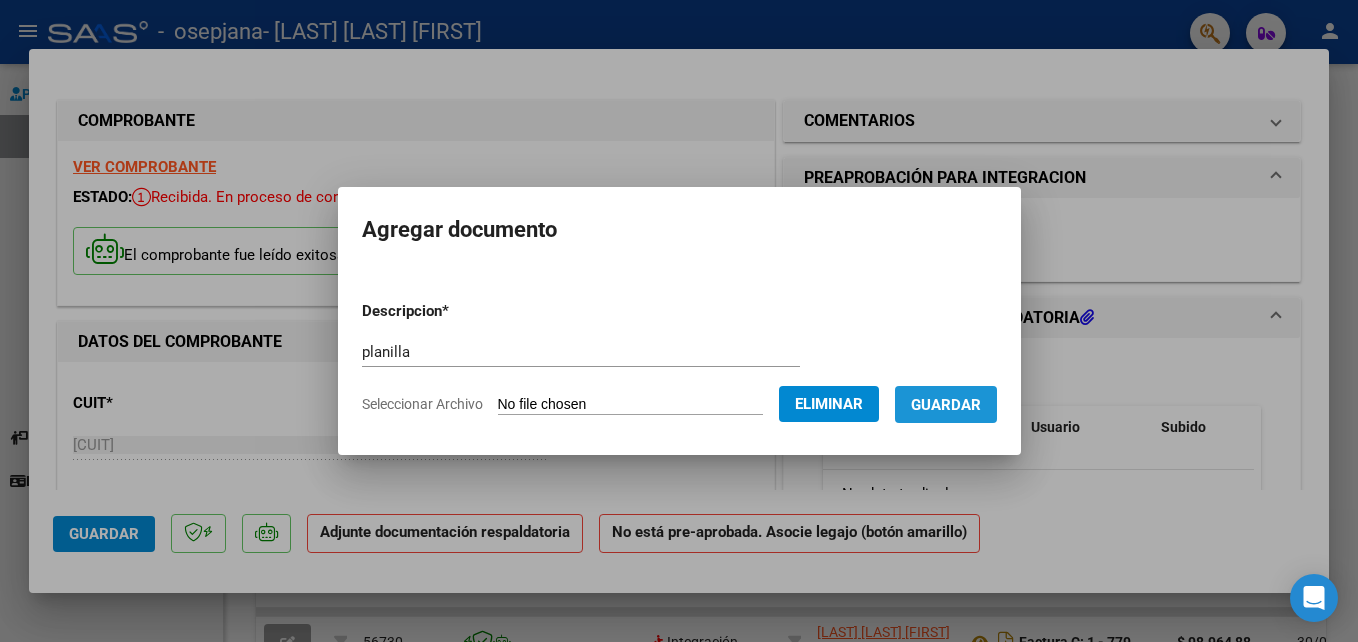 click on "Guardar" at bounding box center (946, 405) 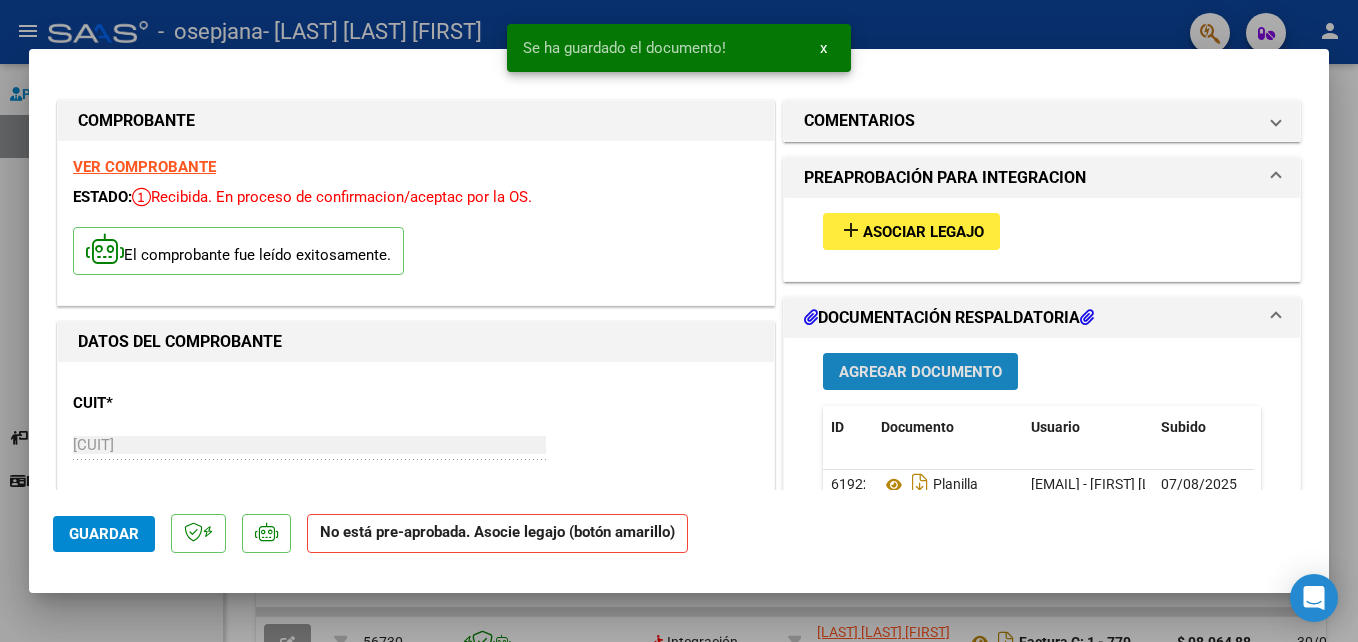 click on "Agregar Documento" at bounding box center (920, 372) 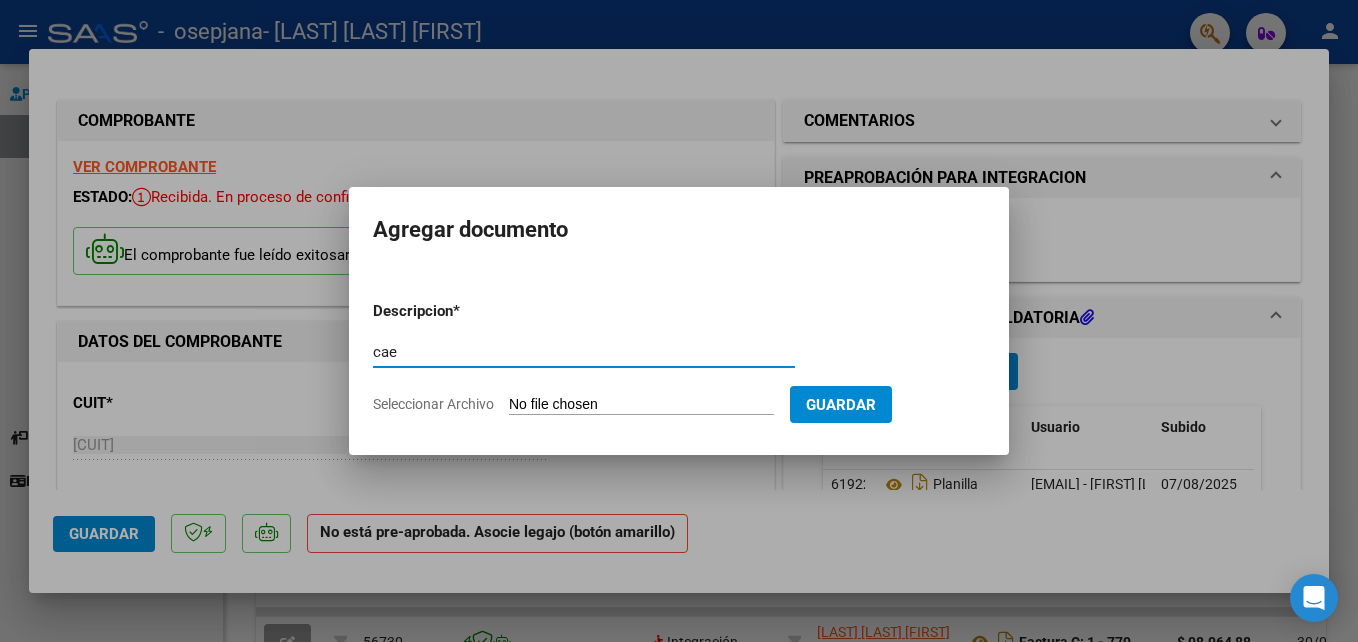 type on "cae" 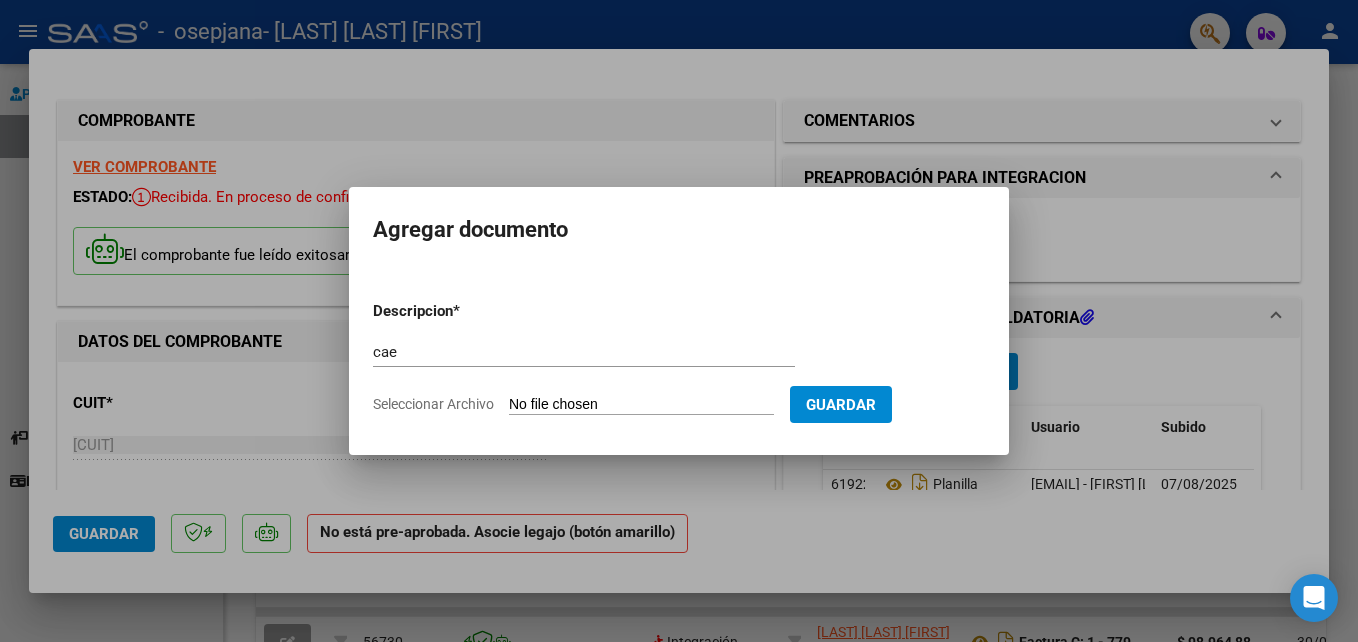 click on "Seleccionar Archivo" at bounding box center [641, 405] 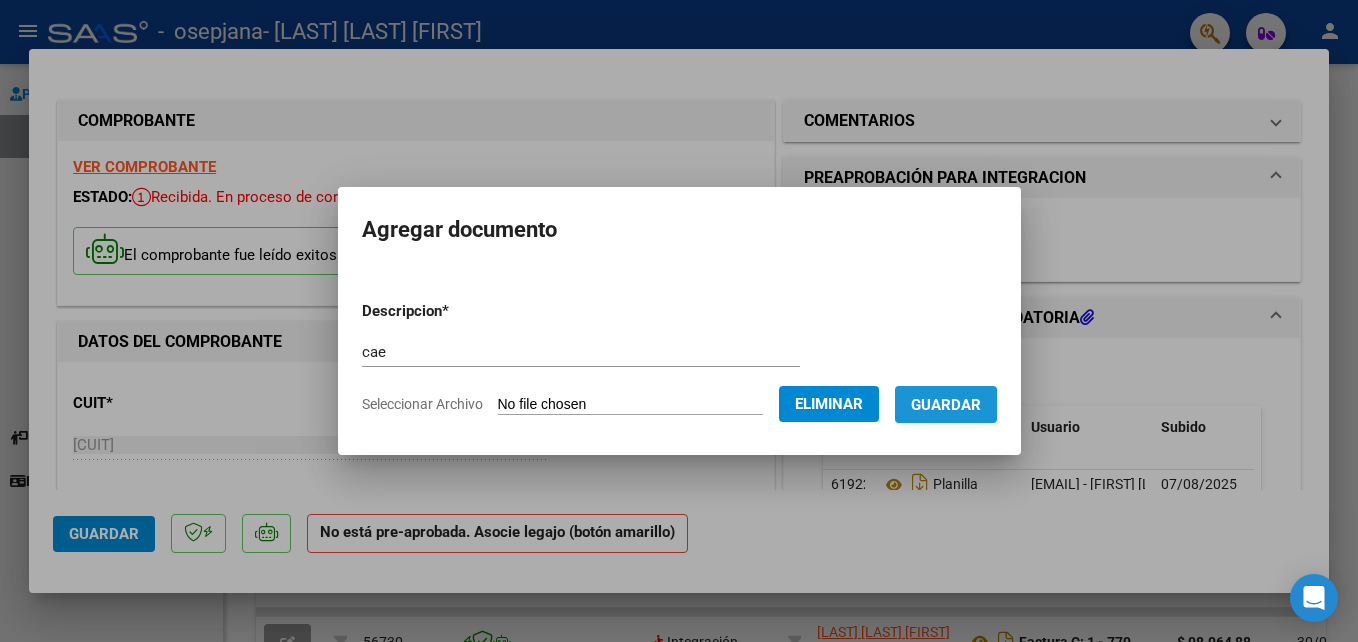 click on "Guardar" at bounding box center (946, 405) 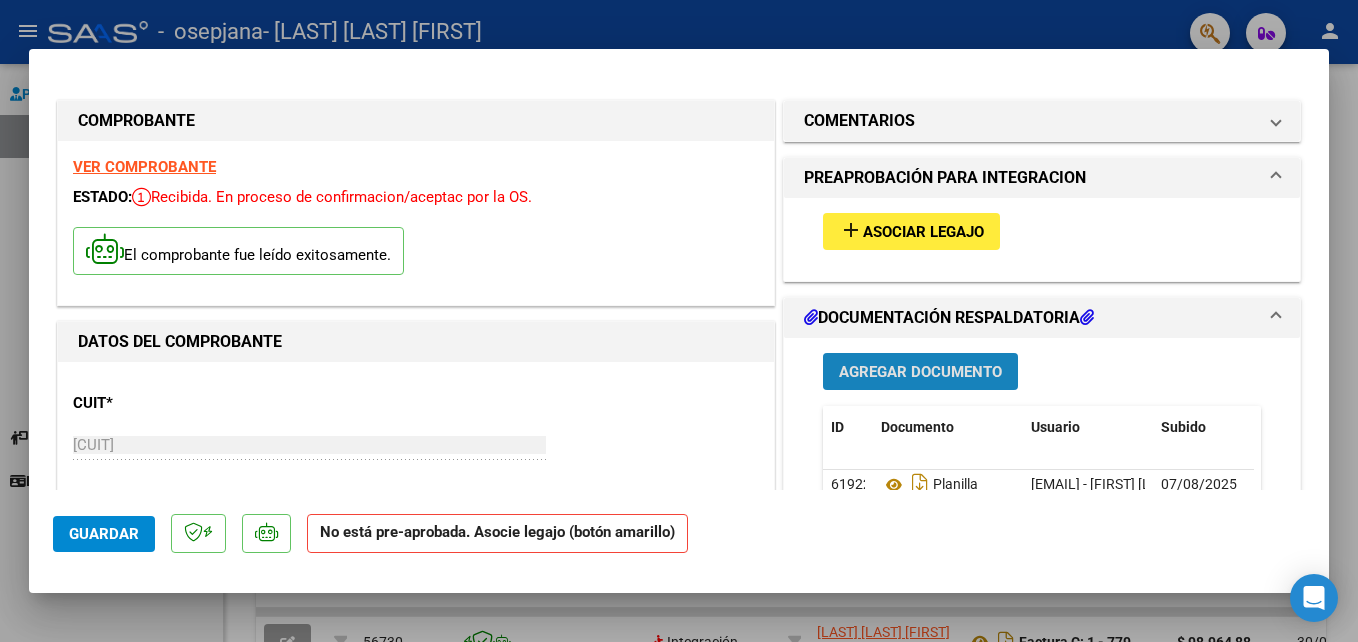 click on "Agregar Documento" at bounding box center (920, 372) 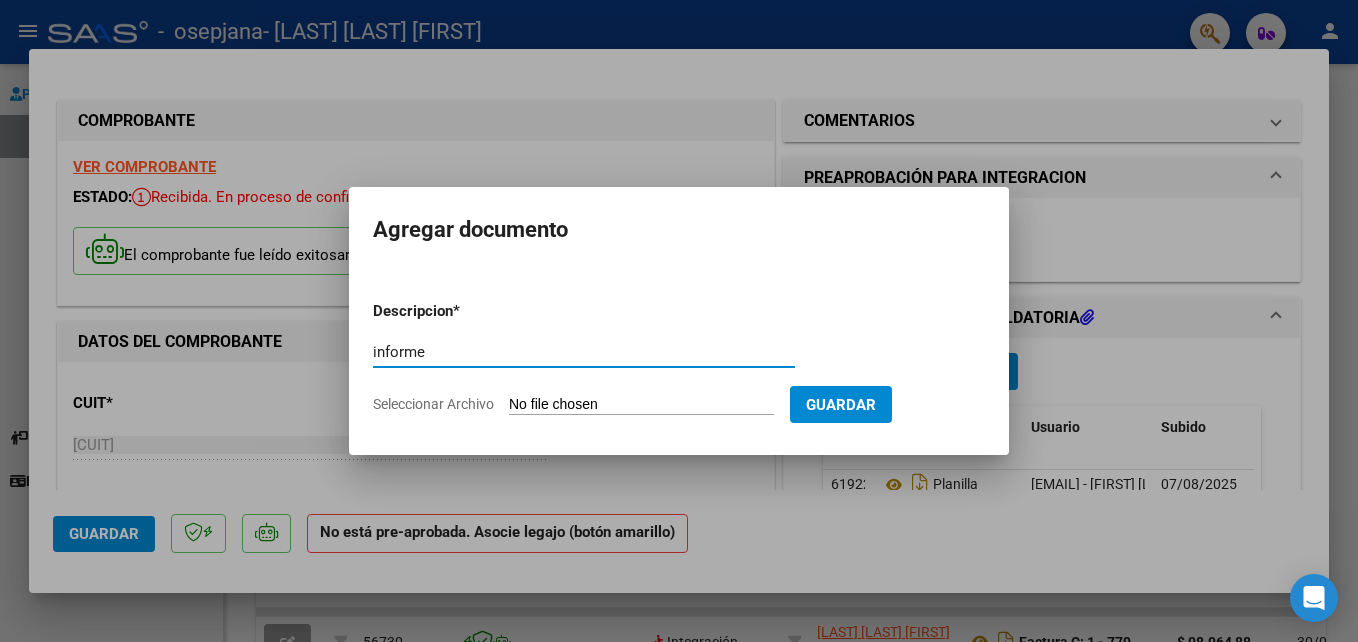 type on "informe" 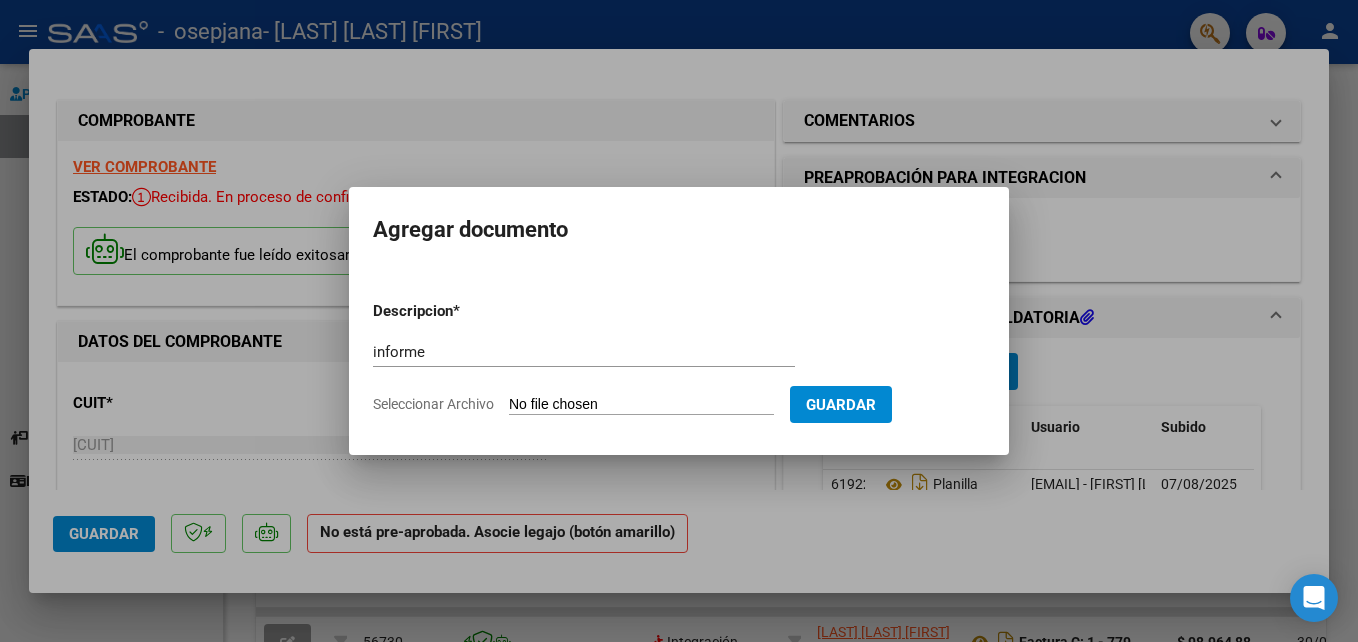 click on "Descripcion  *   informe Escriba aquí una descripcion  Seleccionar Archivo Guardar" at bounding box center (679, 358) 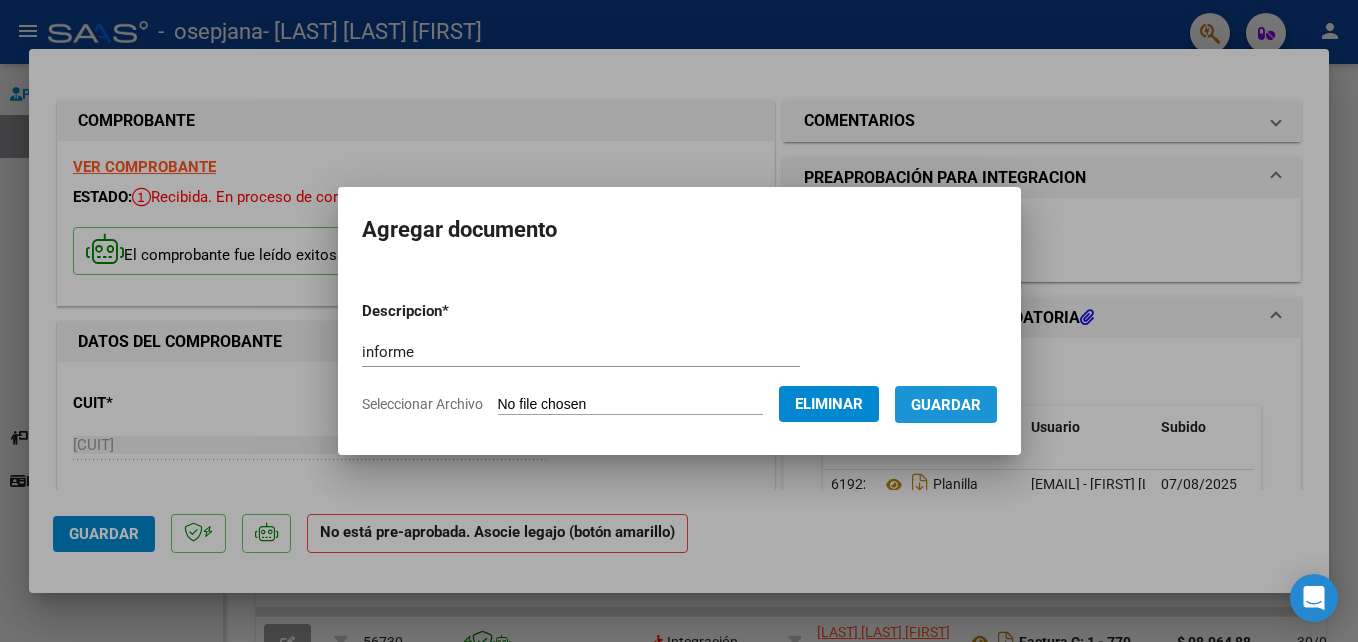 click on "Guardar" at bounding box center (946, 405) 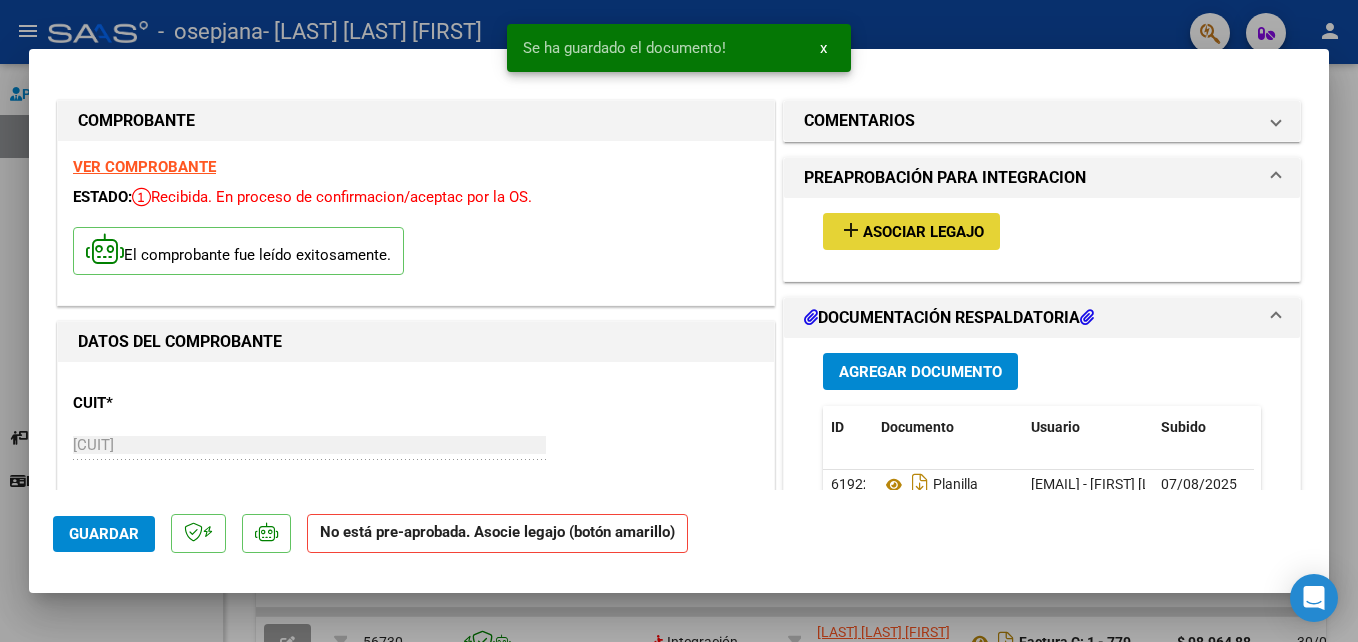 click on "Asociar Legajo" at bounding box center [923, 232] 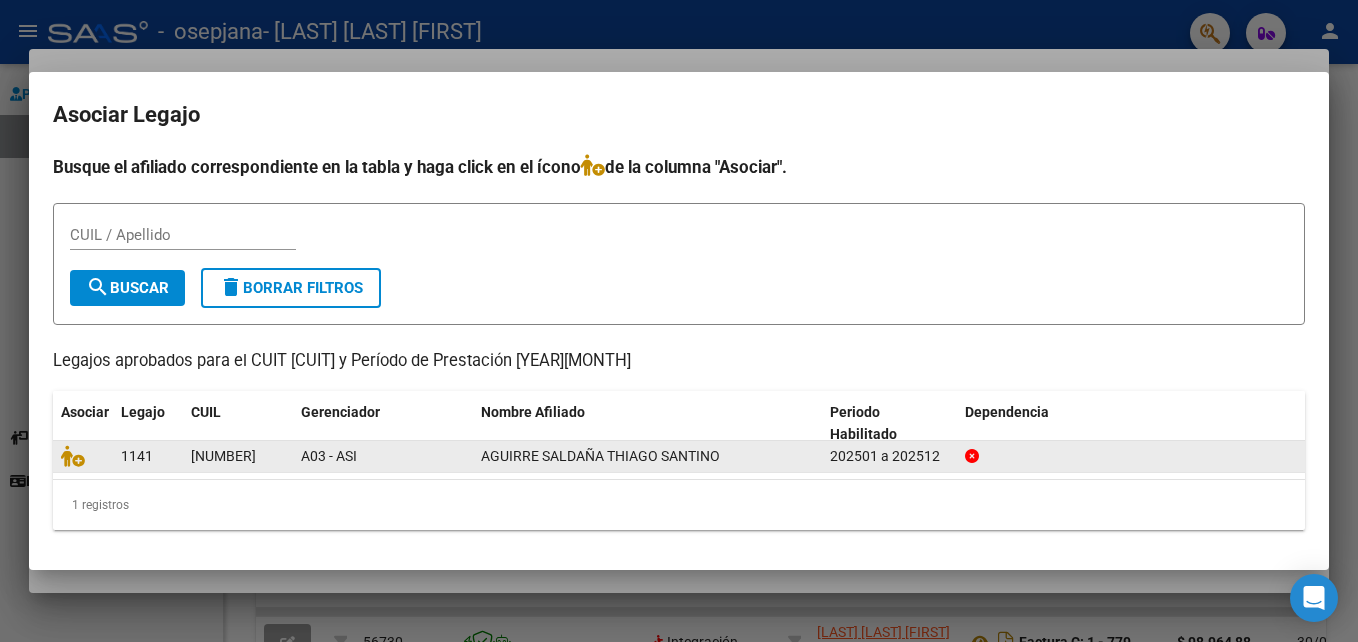 click on "[NUMBER]" 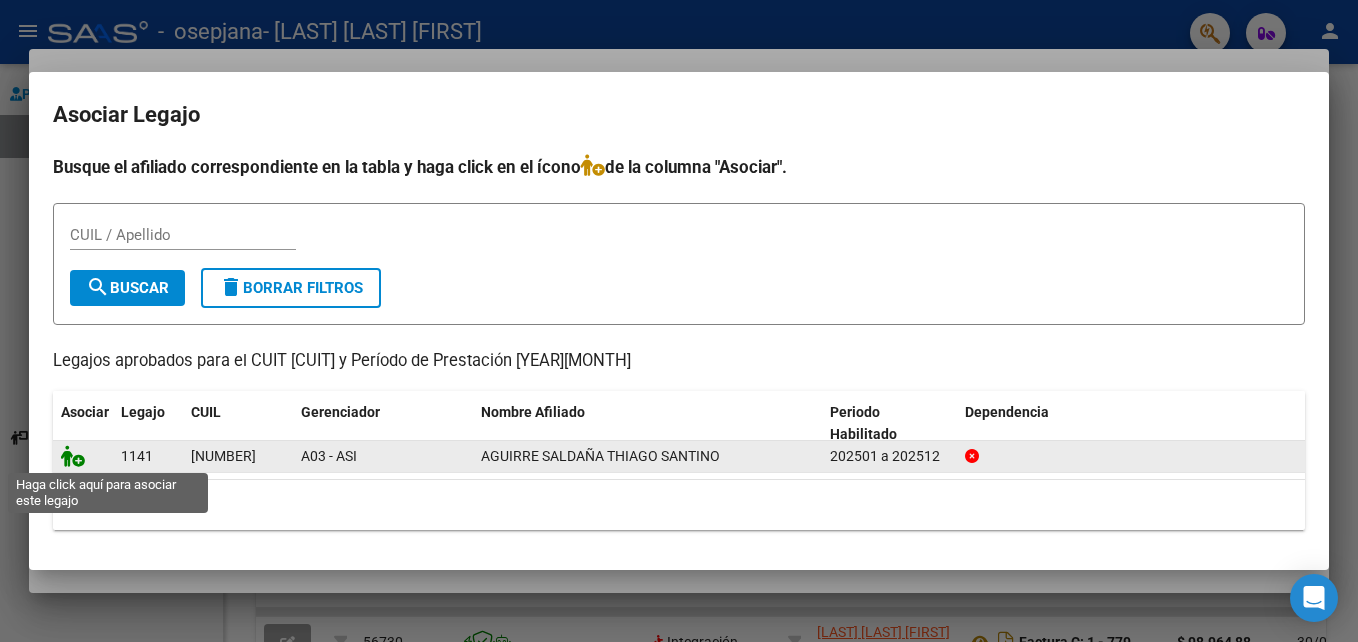 click 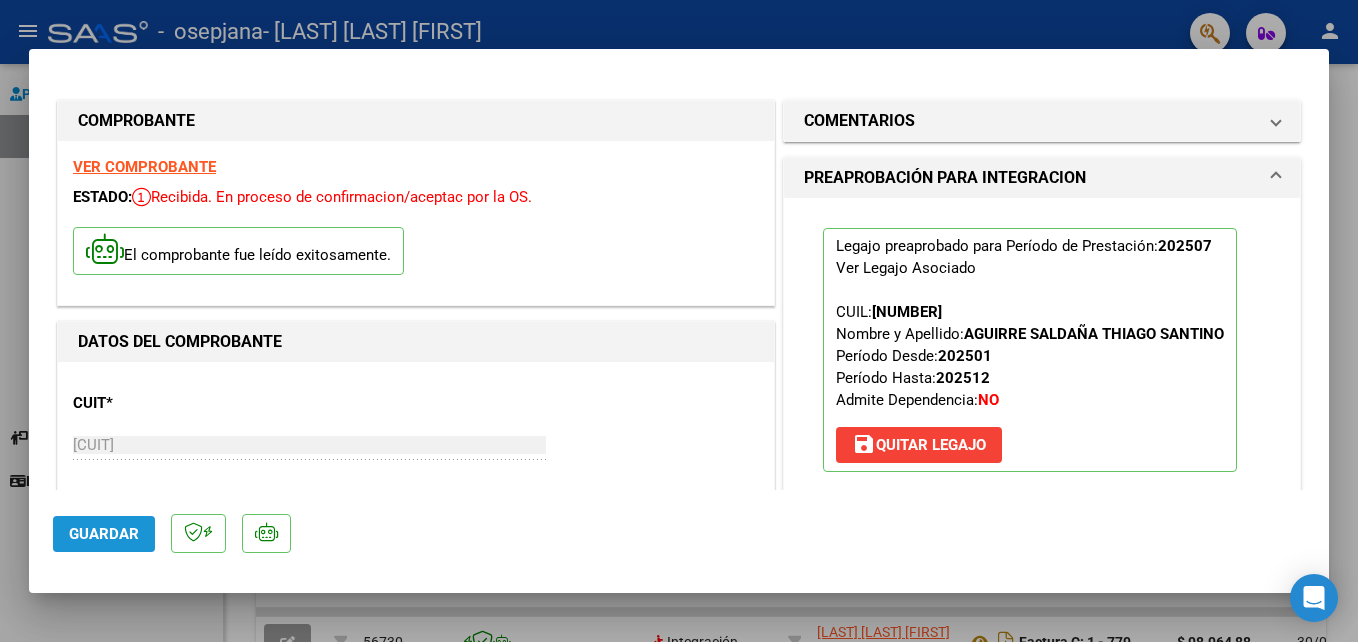click on "Guardar" 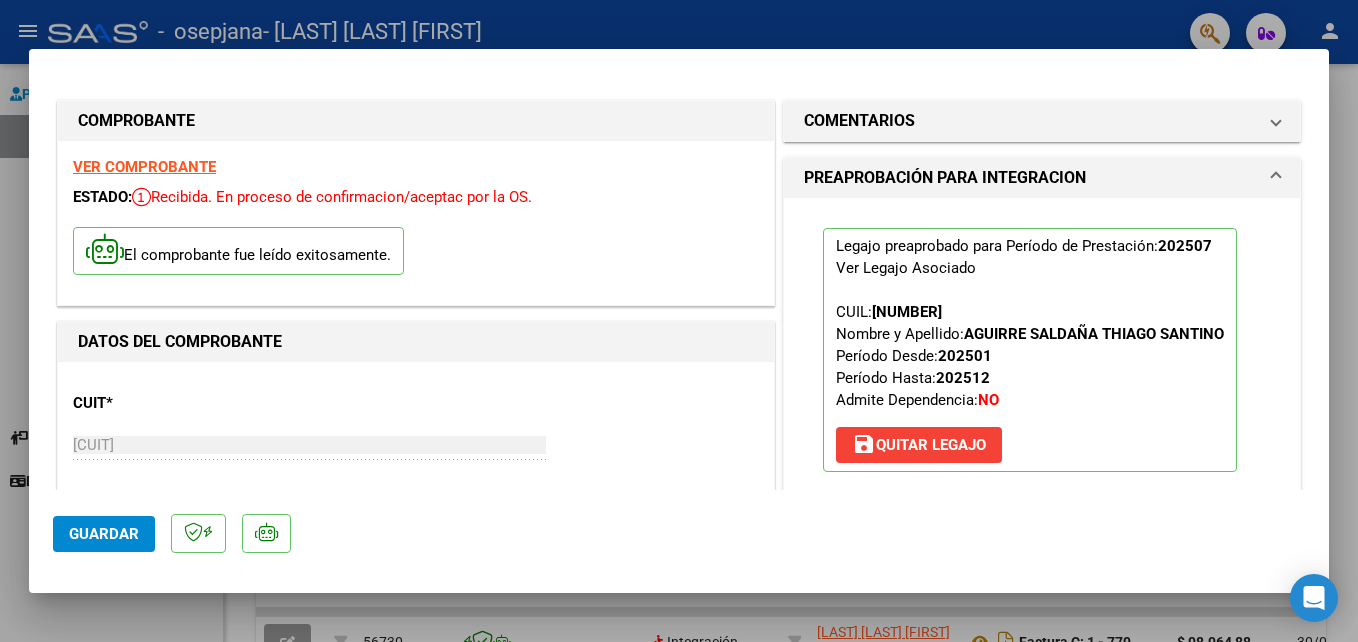 click on "COMPROBANTE VER COMPROBANTE       ESTADO:   Recibida. En proceso de confirmacion/aceptac por la OS.     El comprobante fue leído exitosamente.  DATOS DEL COMPROBANTE CUIT  *   [CUIT] Ingresar CUIT  ANALISIS PRESTADOR  [LAST] [LAST] [FIRST]  ARCA Padrón  Area destinado * Integración Seleccionar Area Período de Prestación (Ej: 202305 para Mayo 2023    [YEAR][MONTH] Ingrese el Período de Prestación como indica el ejemplo   Una vez que se asoció a un legajo aprobado no se puede cambiar el período de prestación.   Comprobante Tipo * Factura C Seleccionar Tipo Punto de Venta  *   [NUMBER] Ingresar el Nro.  Número  *   [NUMBER] Ingresar el Nro.  Monto  *   $ 98.964,88 Ingresar el monto  Fecha del Cpbt.  *   [YEAR]-[MONTH]-[DAY] Ingresar la fecha  CAE / CAEA (no ingrese CAI)    [CAE] Ingresar el CAE o CAEA (no ingrese CAI)  Fecha de Vencimiento    Ingresar la fecha  Ref. Externa    Ingresar la ref.  N° Liquidación    Ingresar el N° Liquidación  COMENTARIOS Comentarios del Prestador / Gerenciador:  [YEAR][MONTH]  CUIL:   NO" at bounding box center (679, 281) 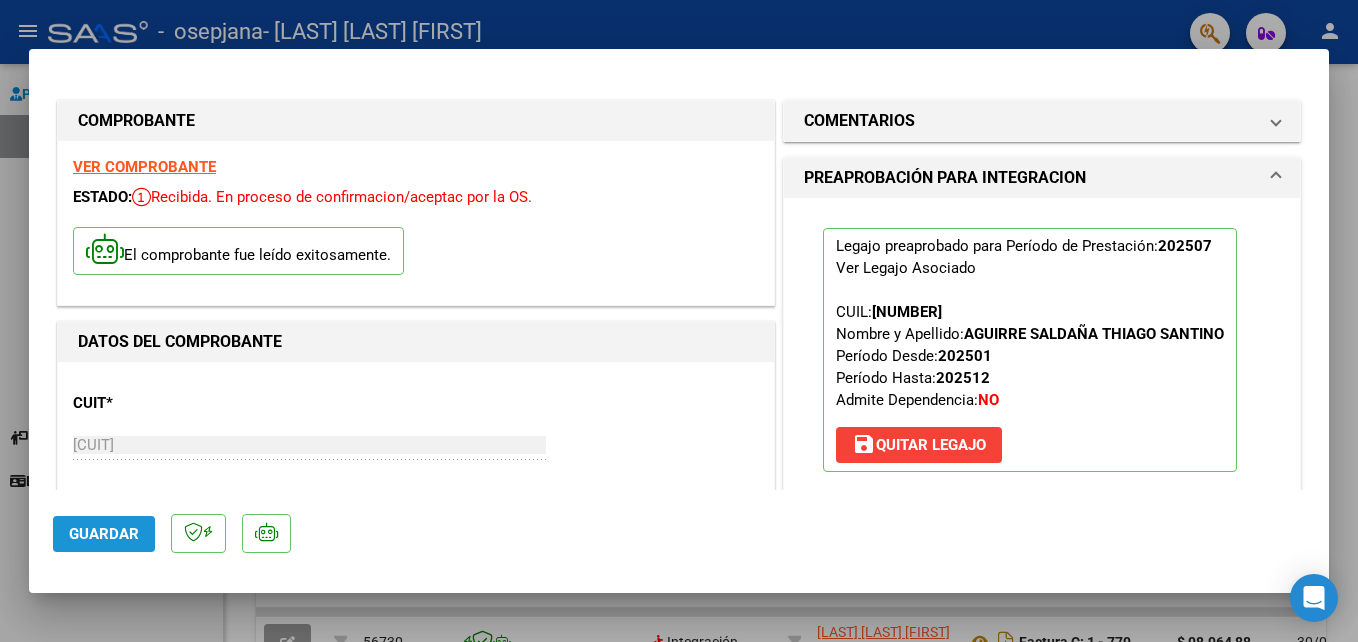 click on "Guardar" 